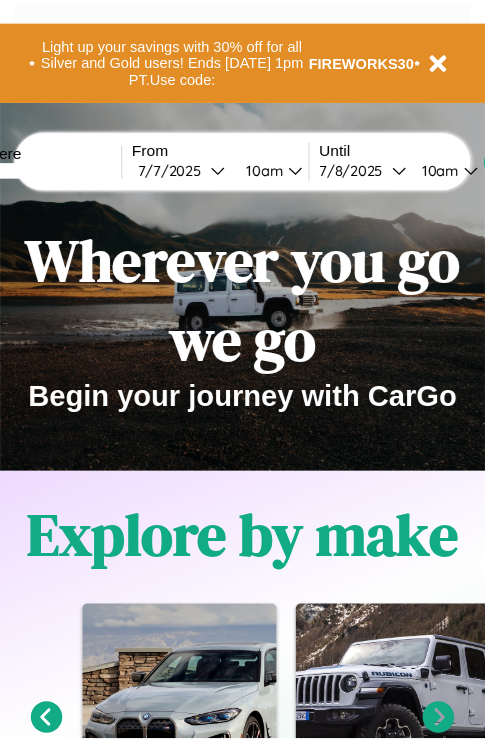 scroll, scrollTop: 0, scrollLeft: 0, axis: both 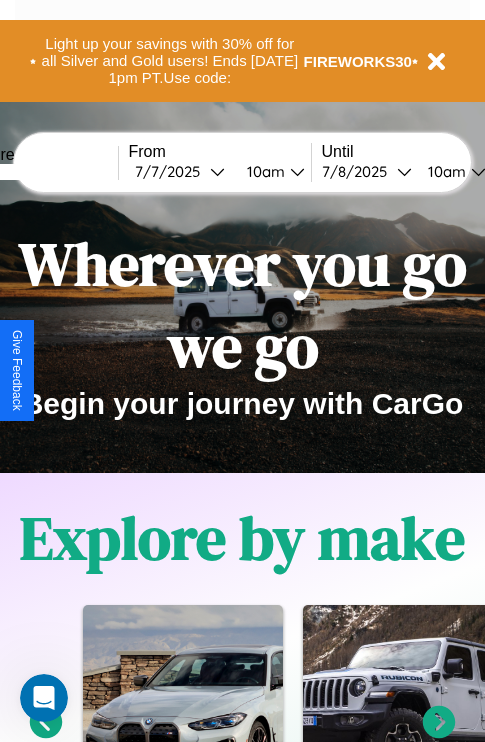 click at bounding box center (43, 172) 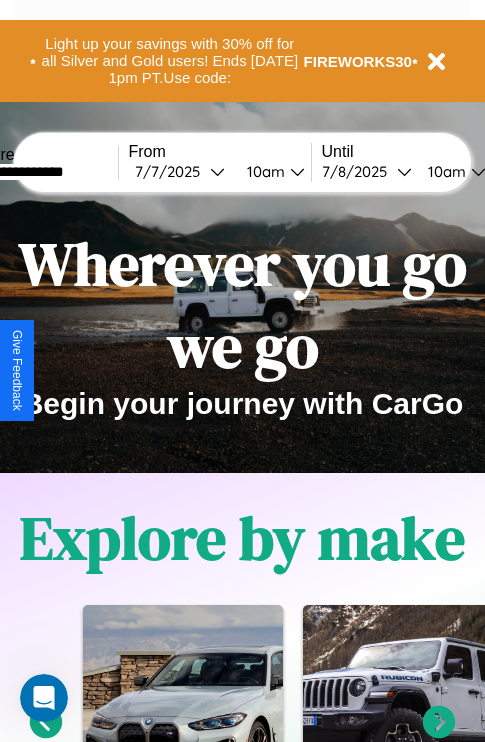 type on "**********" 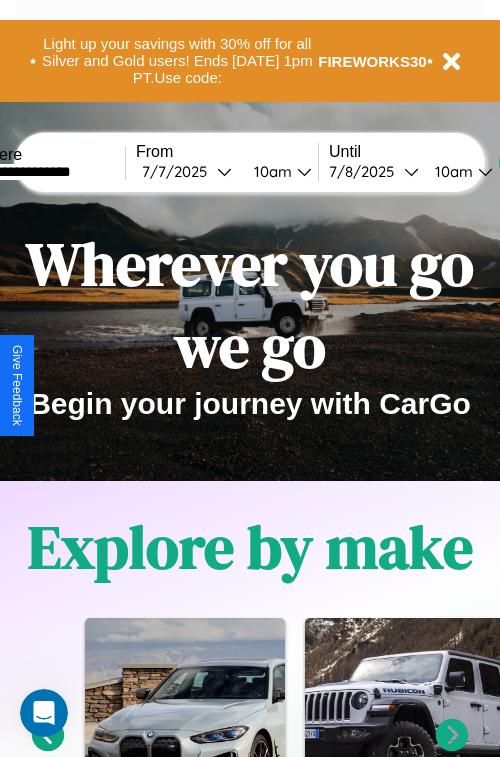select on "*" 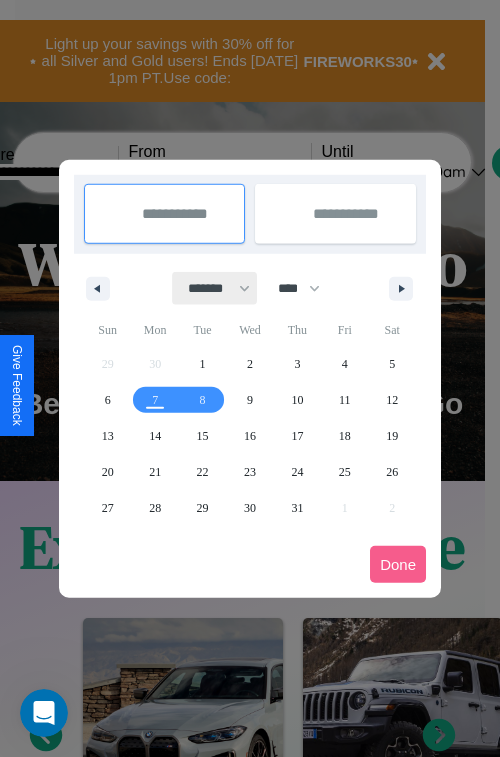 click on "******* ******** ***** ***** *** **** **** ****** ********* ******* ******** ********" at bounding box center (215, 288) 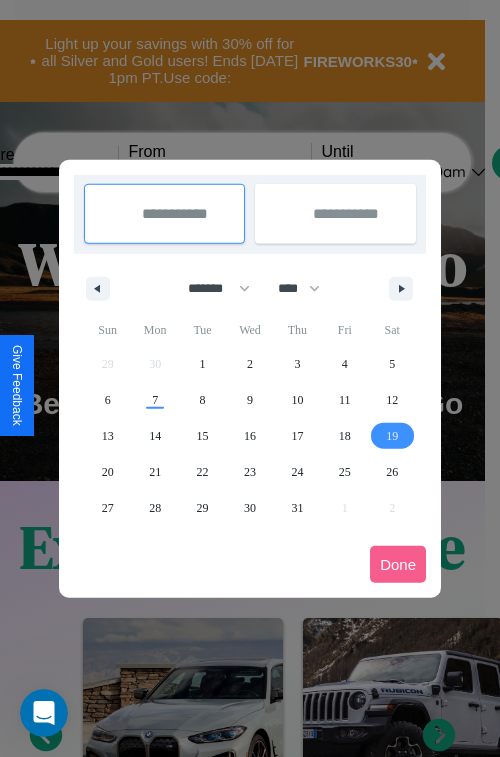 click on "19" at bounding box center (392, 436) 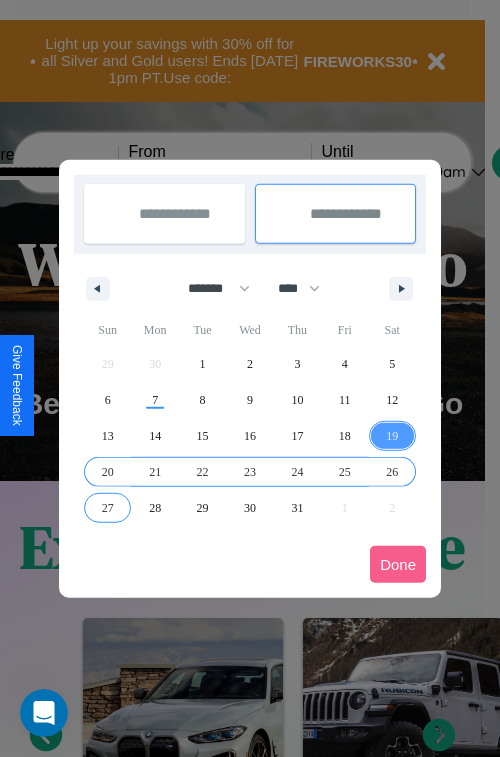 click on "27" at bounding box center (108, 508) 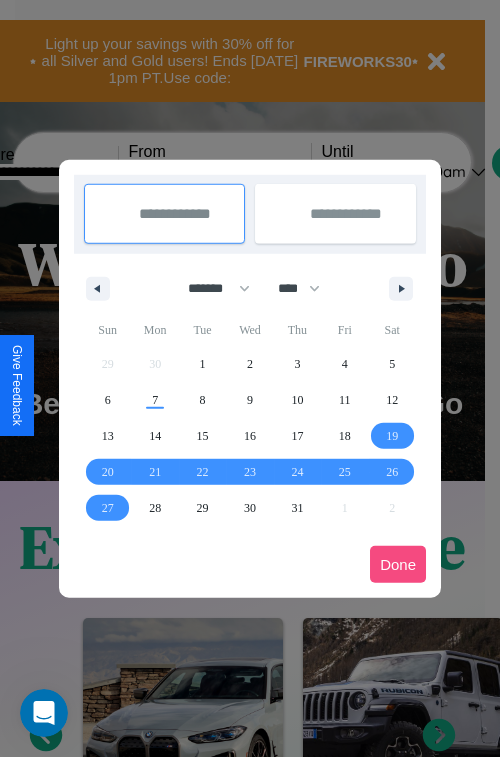 click on "Done" at bounding box center [398, 564] 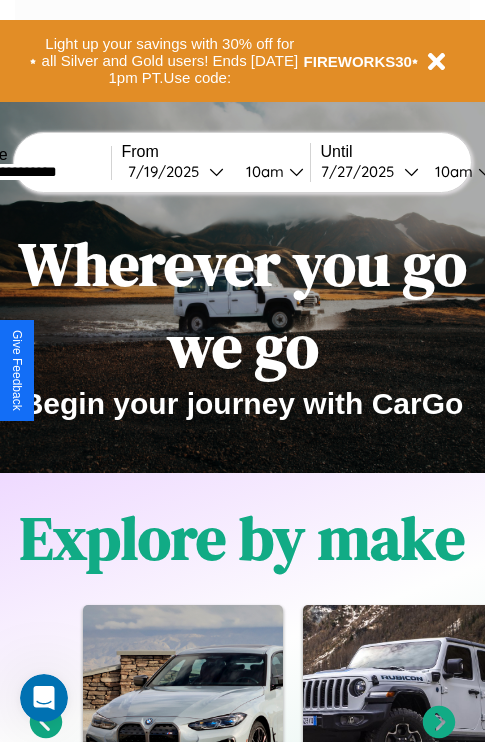 scroll, scrollTop: 0, scrollLeft: 75, axis: horizontal 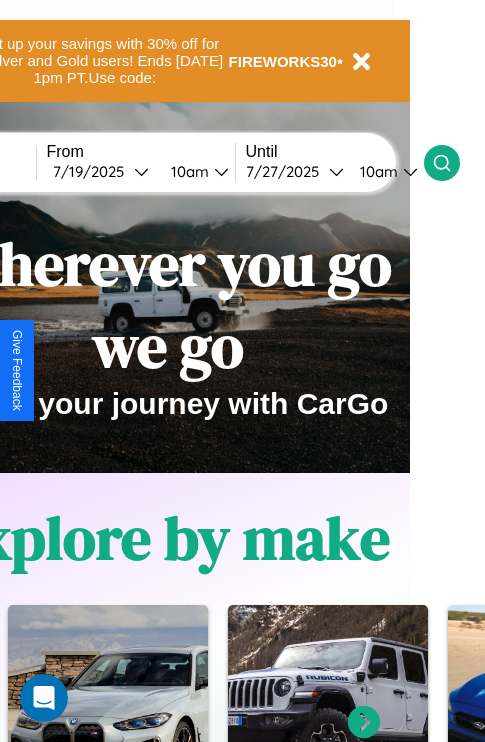 click 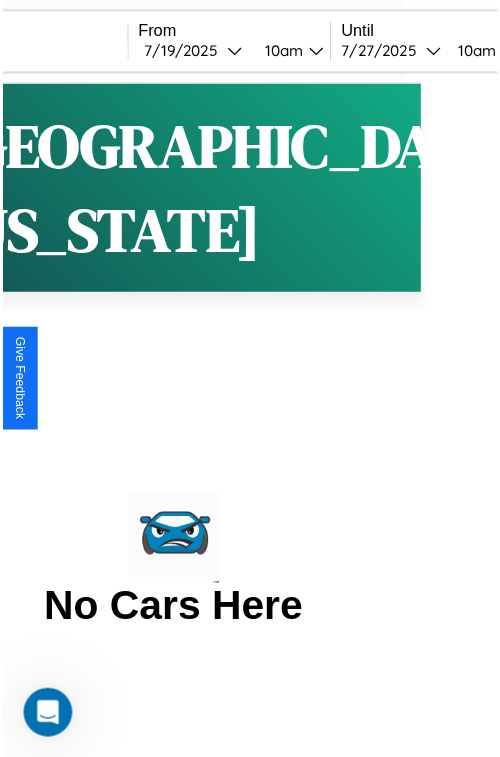 scroll, scrollTop: 0, scrollLeft: 0, axis: both 